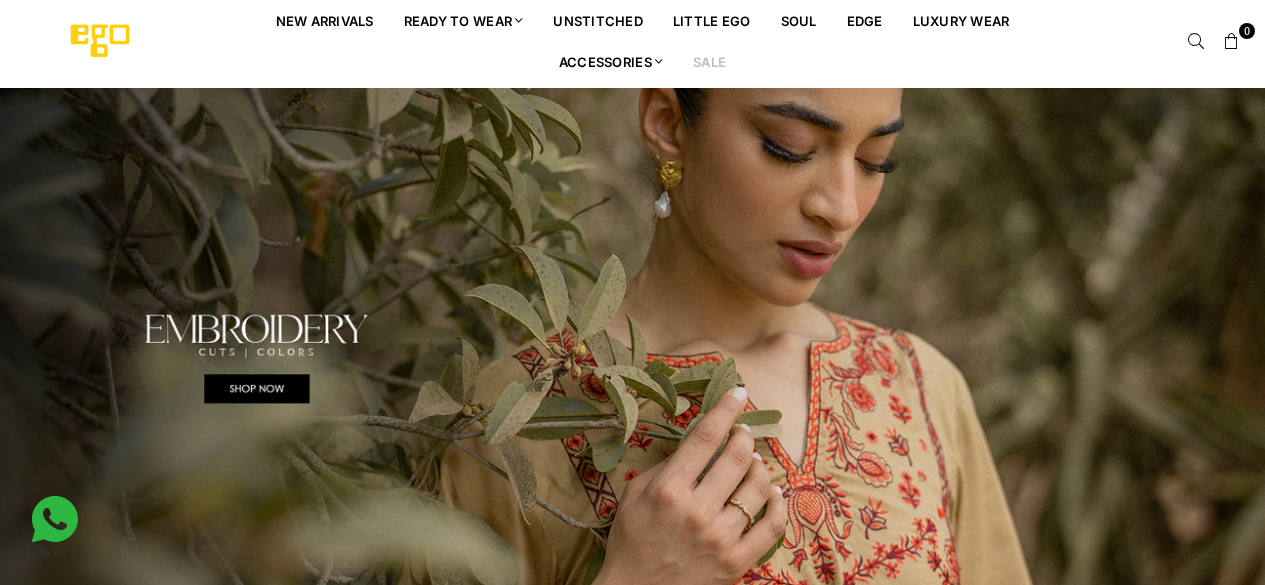 scroll, scrollTop: 0, scrollLeft: 0, axis: both 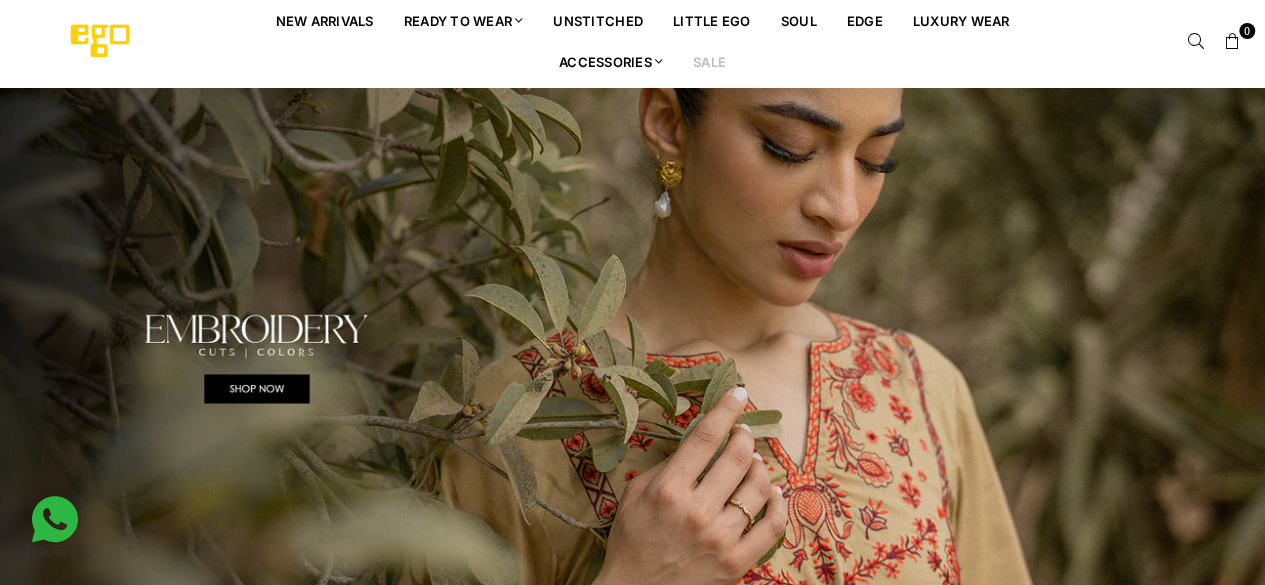 click on "Sale" at bounding box center (709, 61) 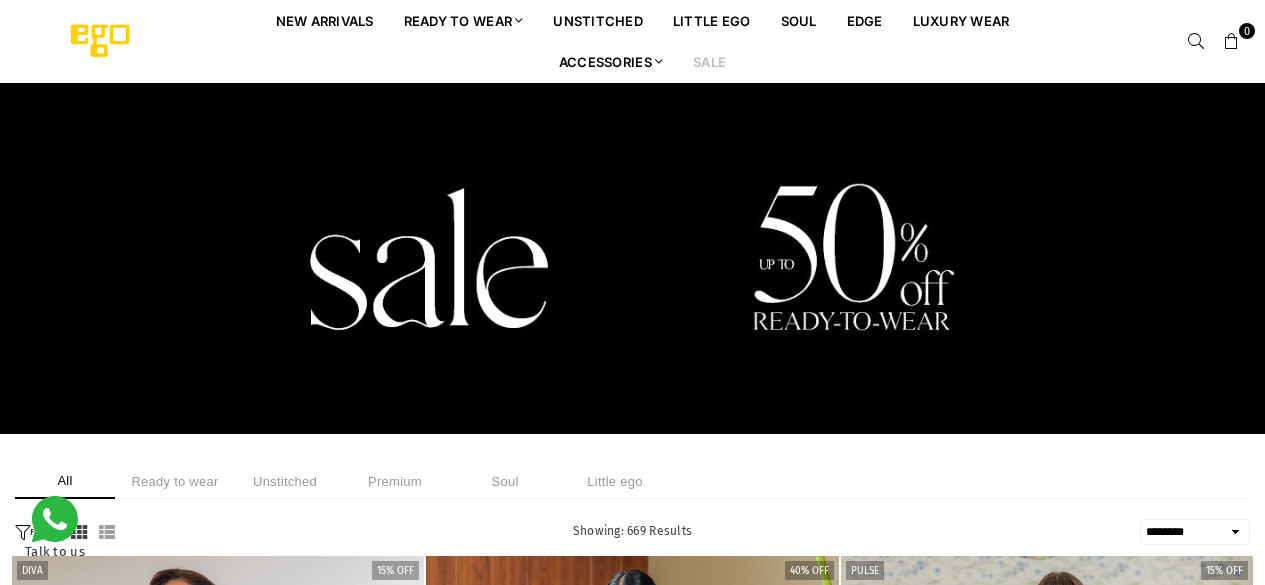 select on "******" 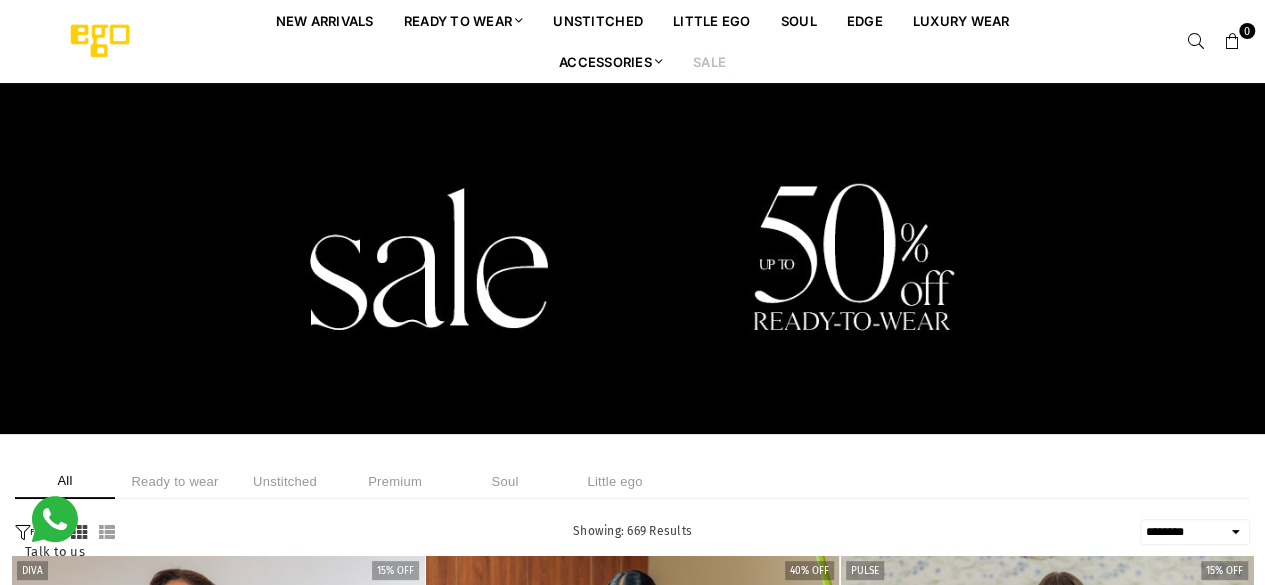 scroll, scrollTop: 0, scrollLeft: 0, axis: both 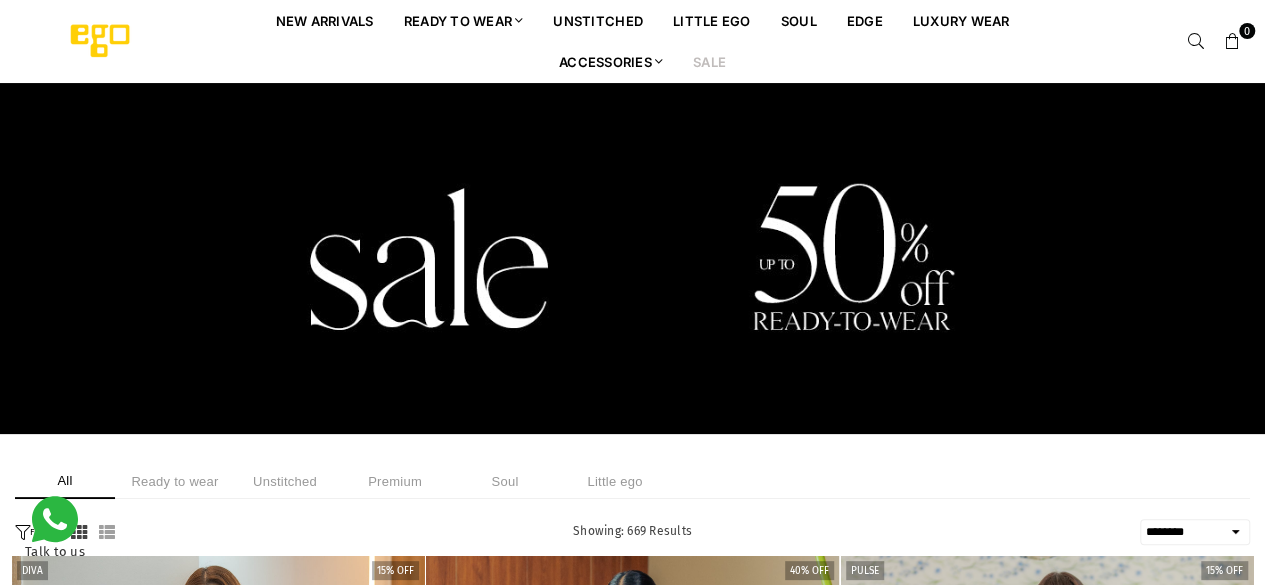 click on "Sale" at bounding box center [709, 61] 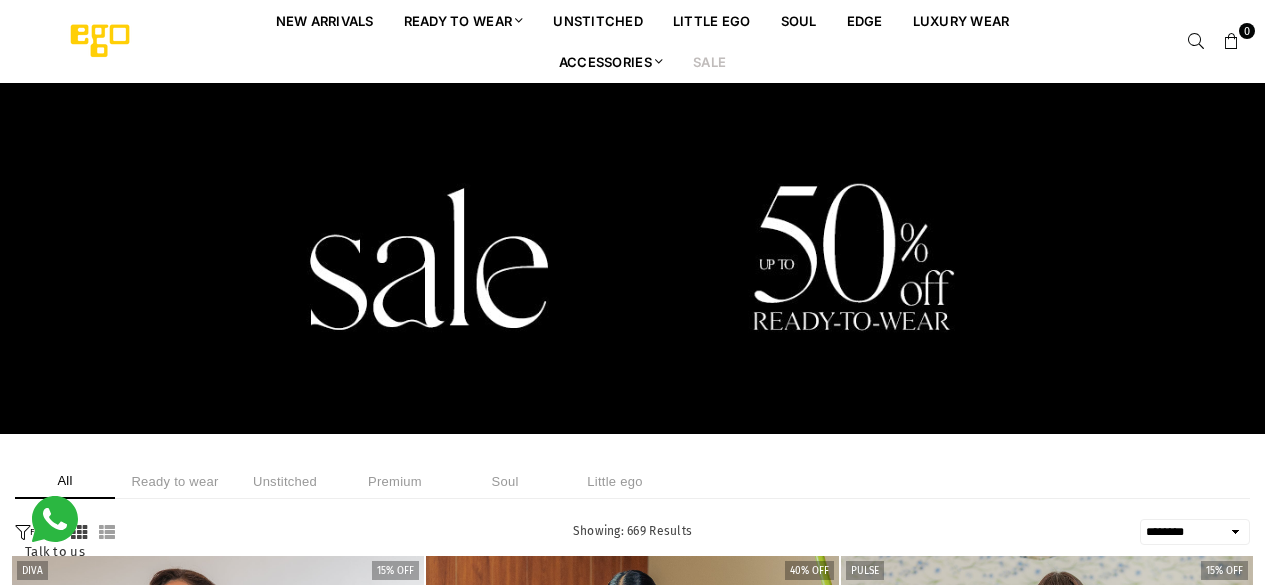 select on "******" 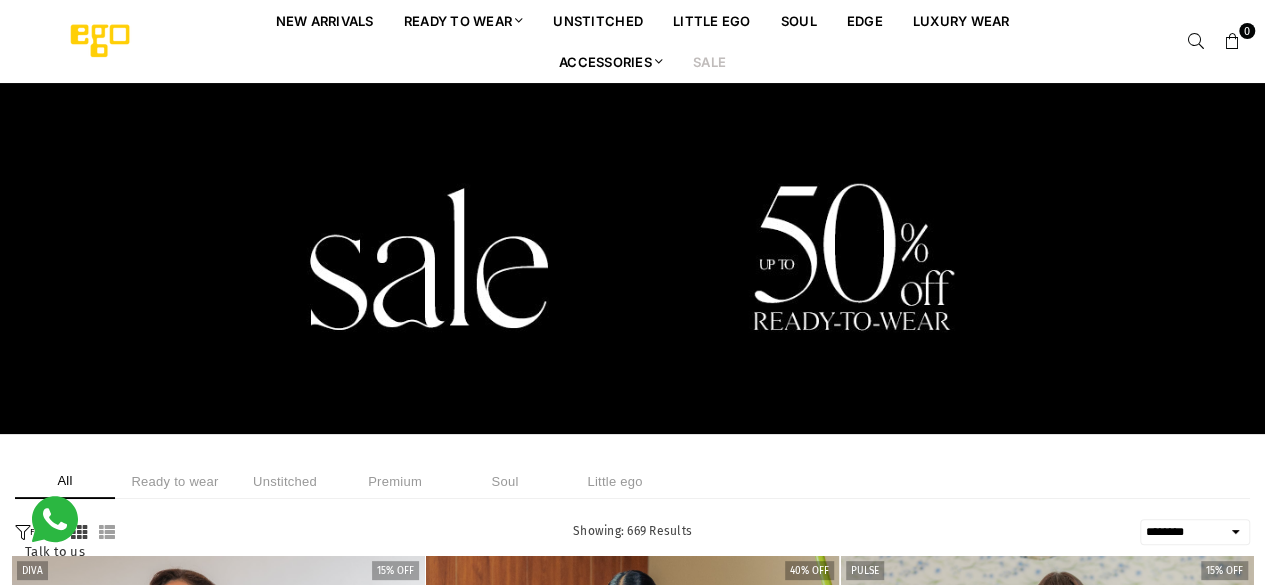 scroll, scrollTop: 0, scrollLeft: 0, axis: both 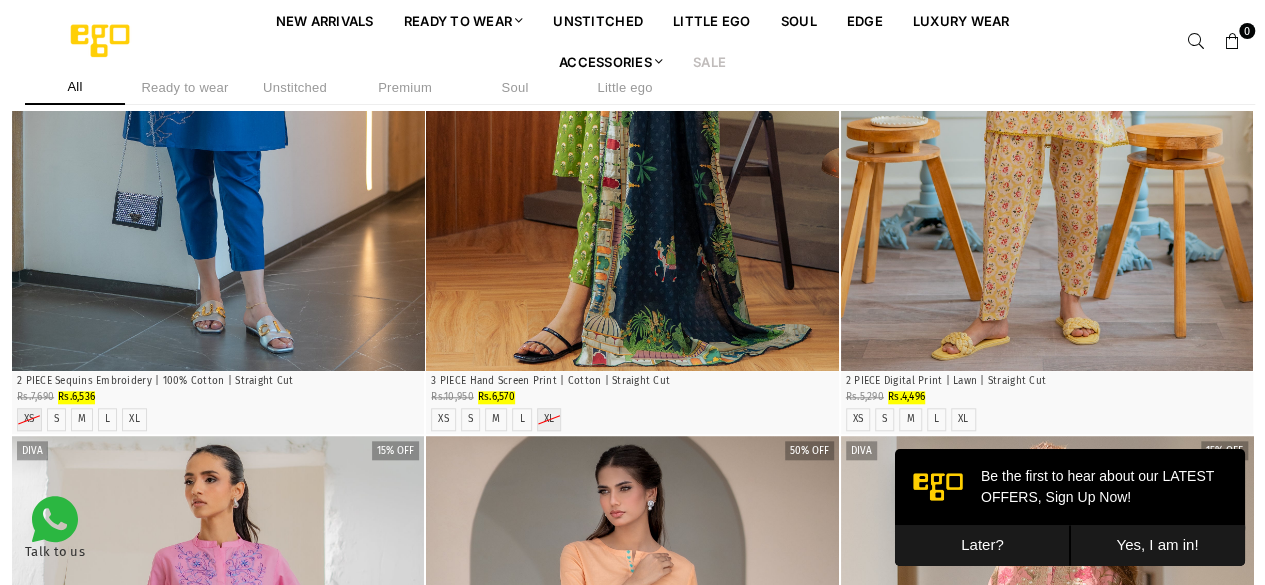 click on "Sale" at bounding box center [709, 61] 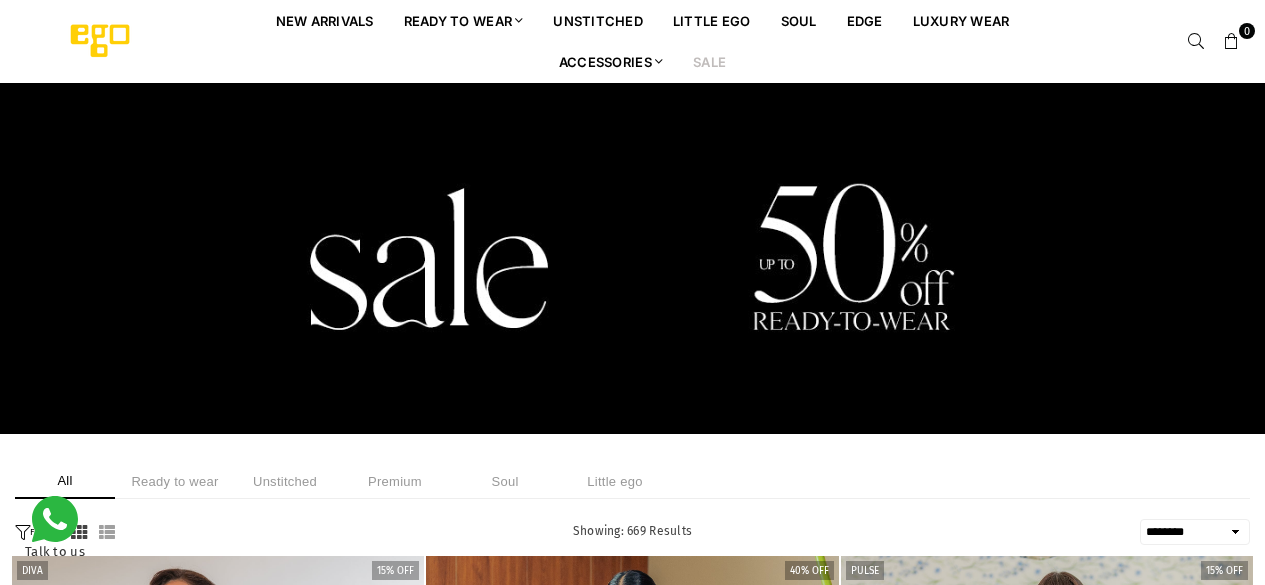 select on "******" 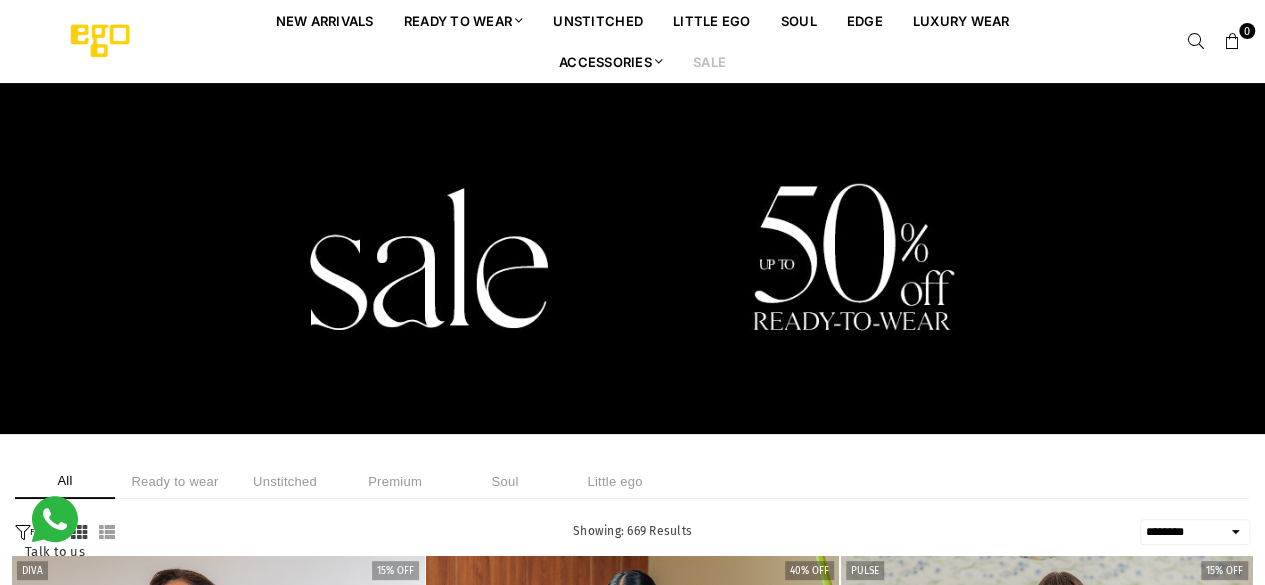 scroll, scrollTop: 0, scrollLeft: 0, axis: both 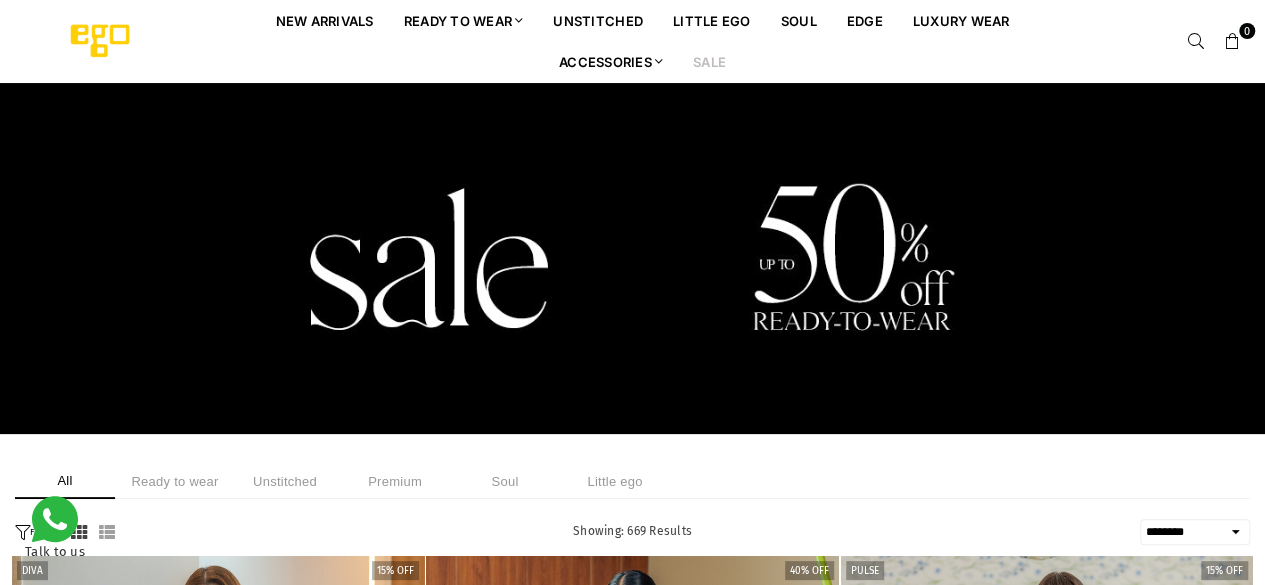 click on "Ready to wear" at bounding box center [175, 481] 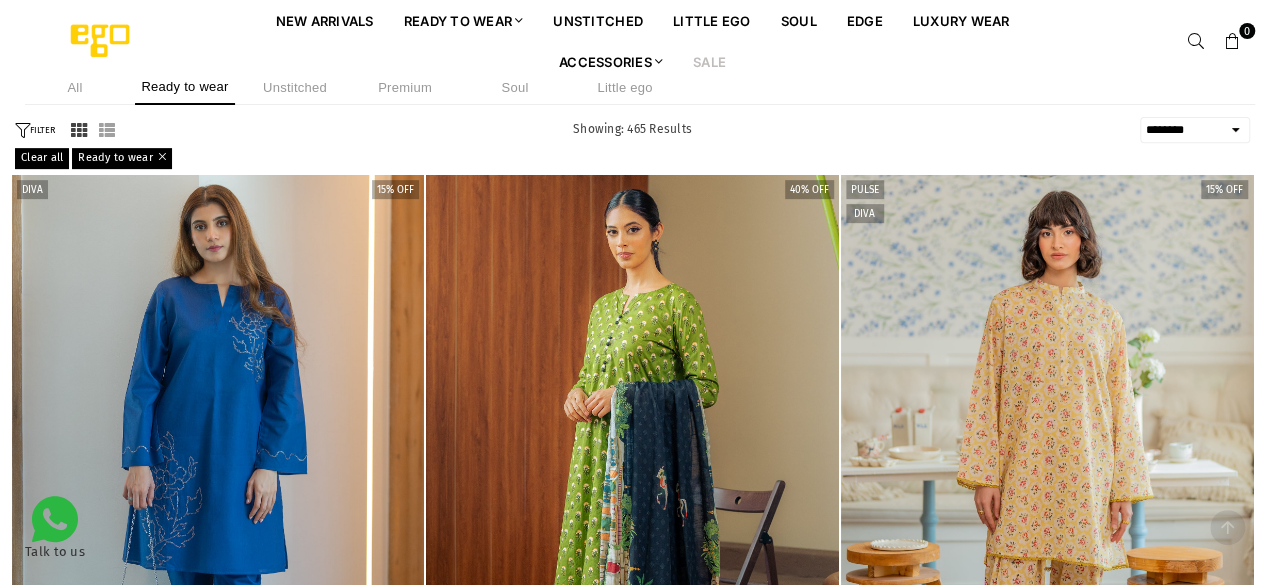 scroll, scrollTop: 348, scrollLeft: 0, axis: vertical 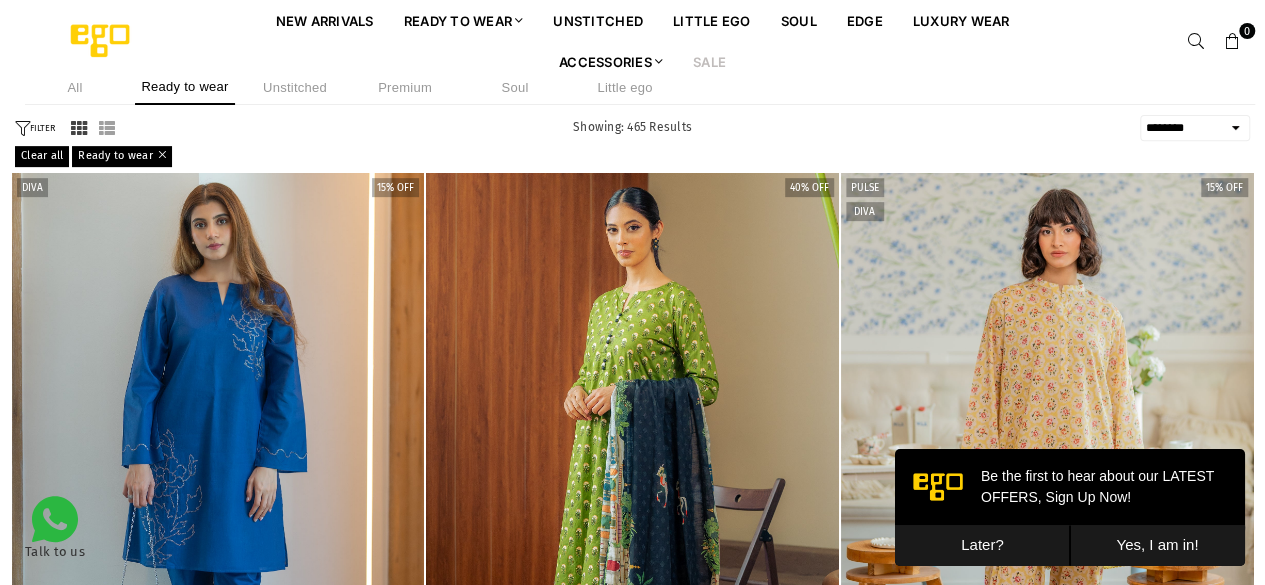 click on "FILTER" at bounding box center (35, 128) 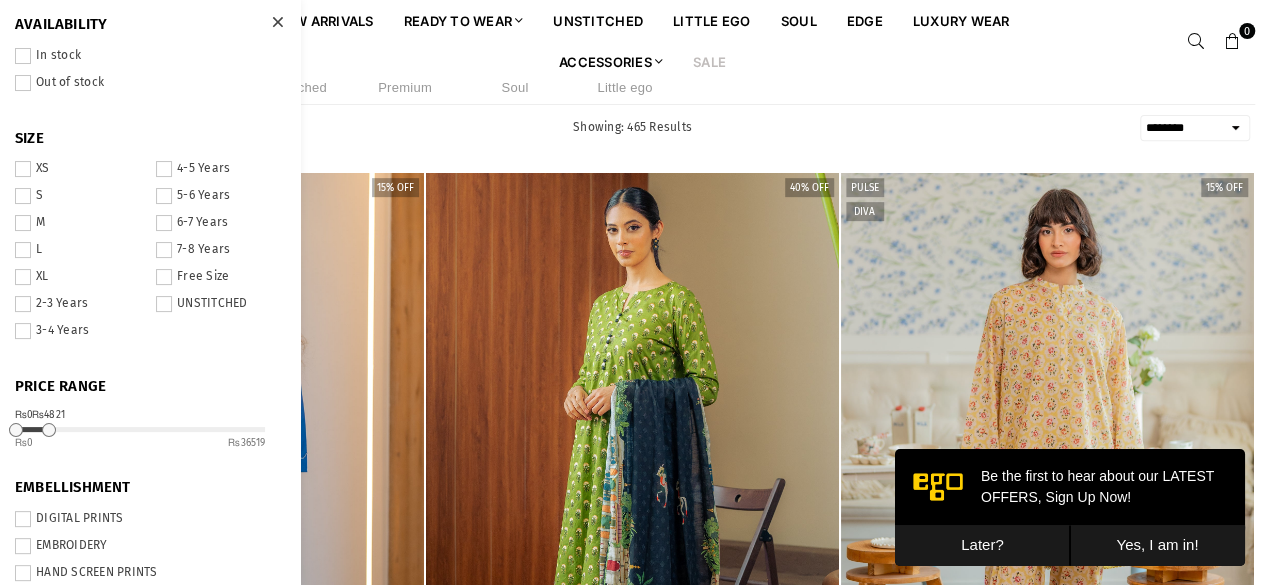 drag, startPoint x: 266, startPoint y: 430, endPoint x: 48, endPoint y: 427, distance: 218.02065 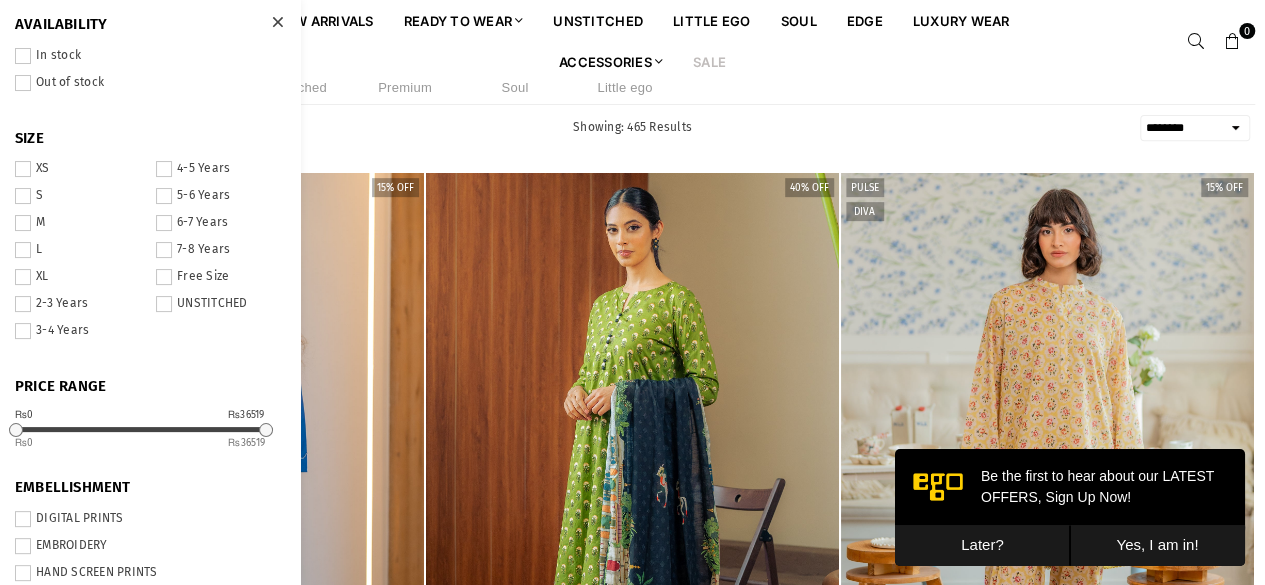 click at bounding box center [23, 169] 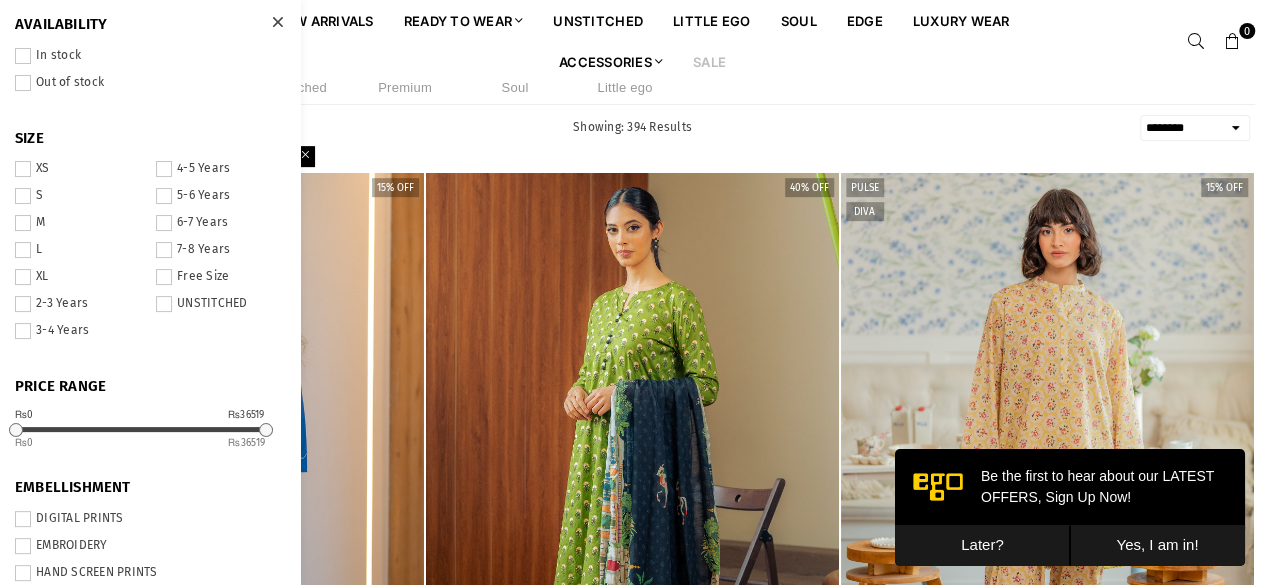 click at bounding box center (23, 56) 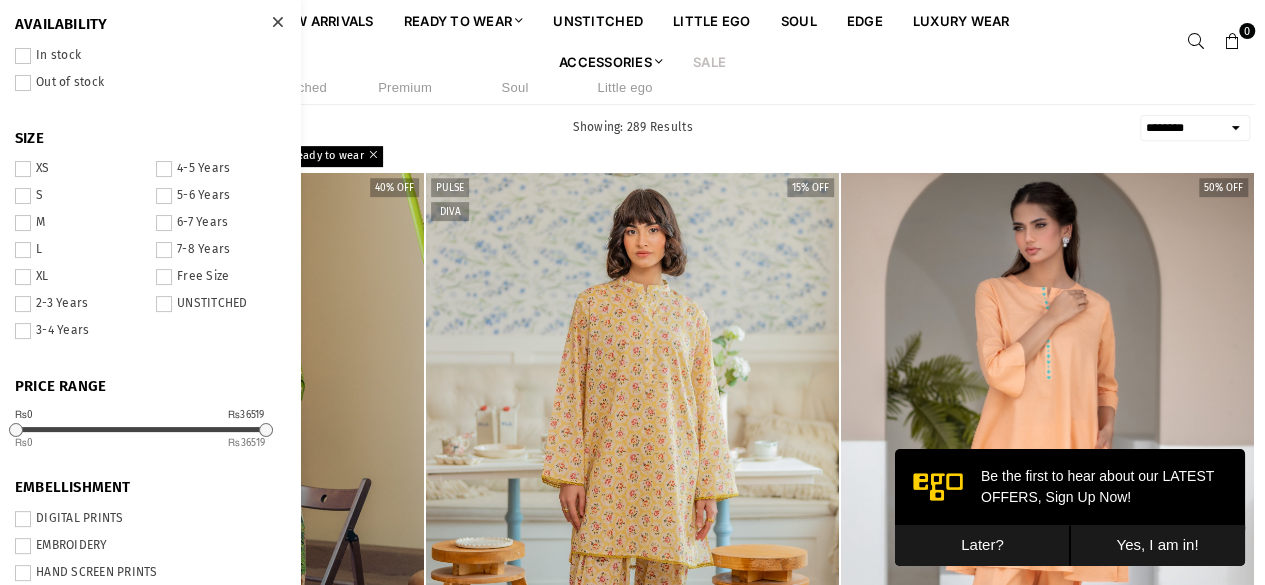 click on "**********" at bounding box center [632, 128] 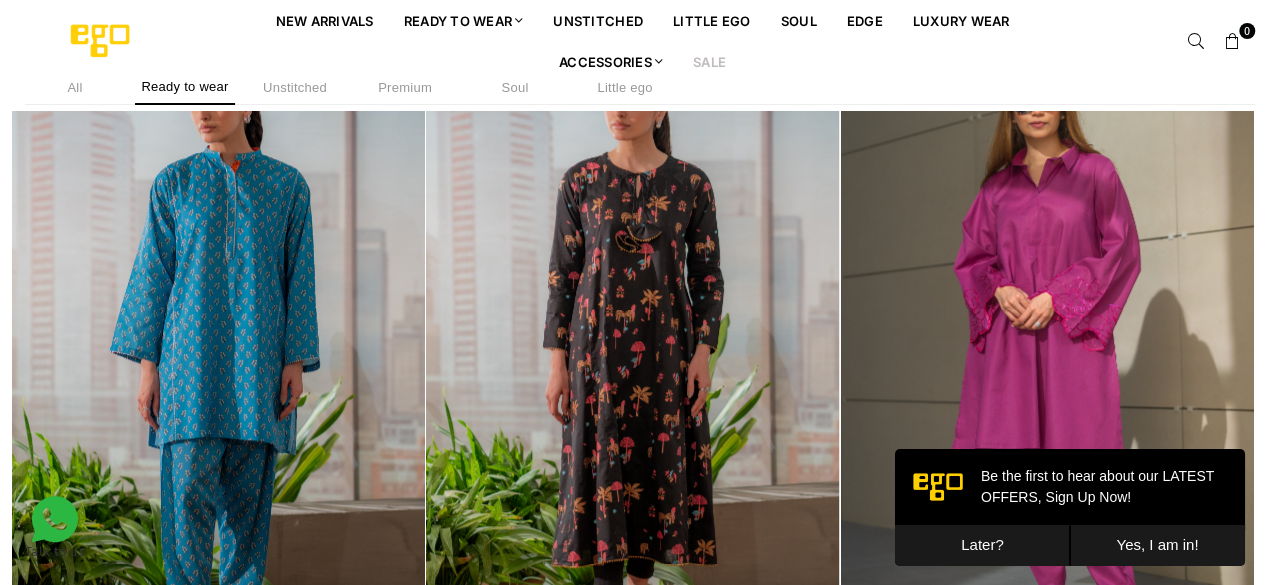 scroll, scrollTop: 1151, scrollLeft: 0, axis: vertical 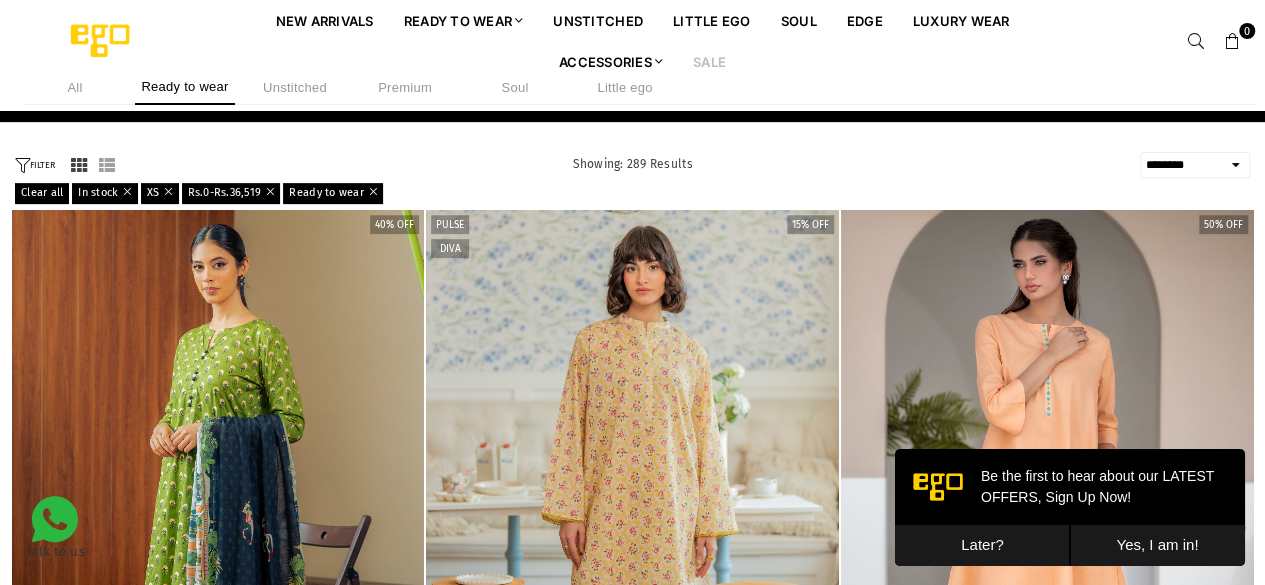 click on "FILTER" at bounding box center (35, 165) 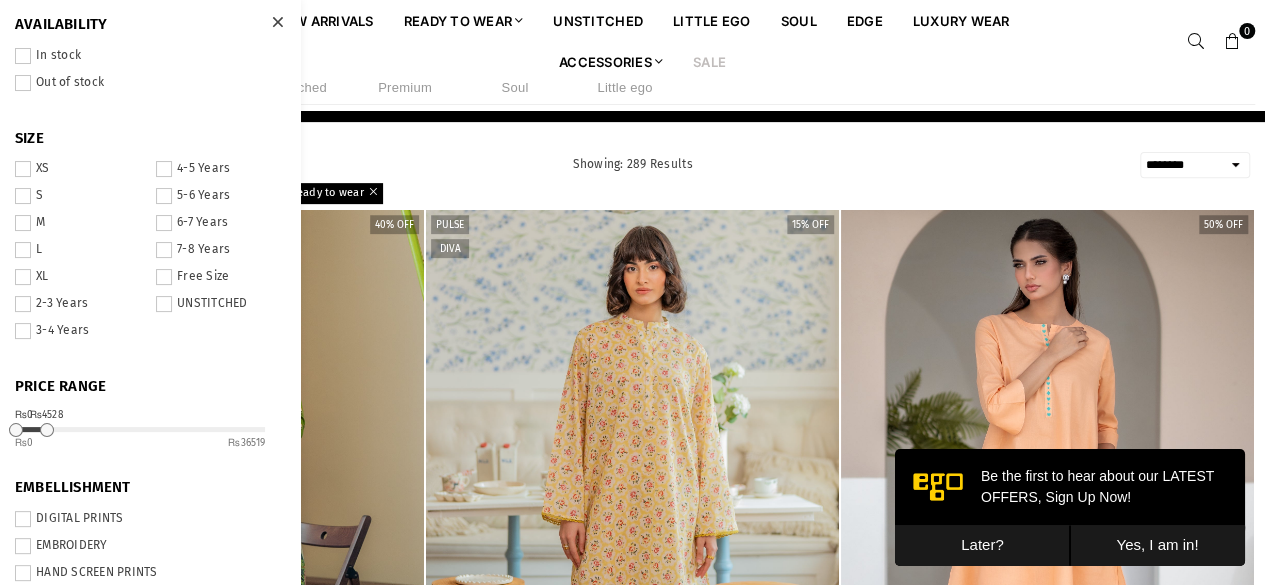 drag, startPoint x: 266, startPoint y: 435, endPoint x: 46, endPoint y: 435, distance: 220 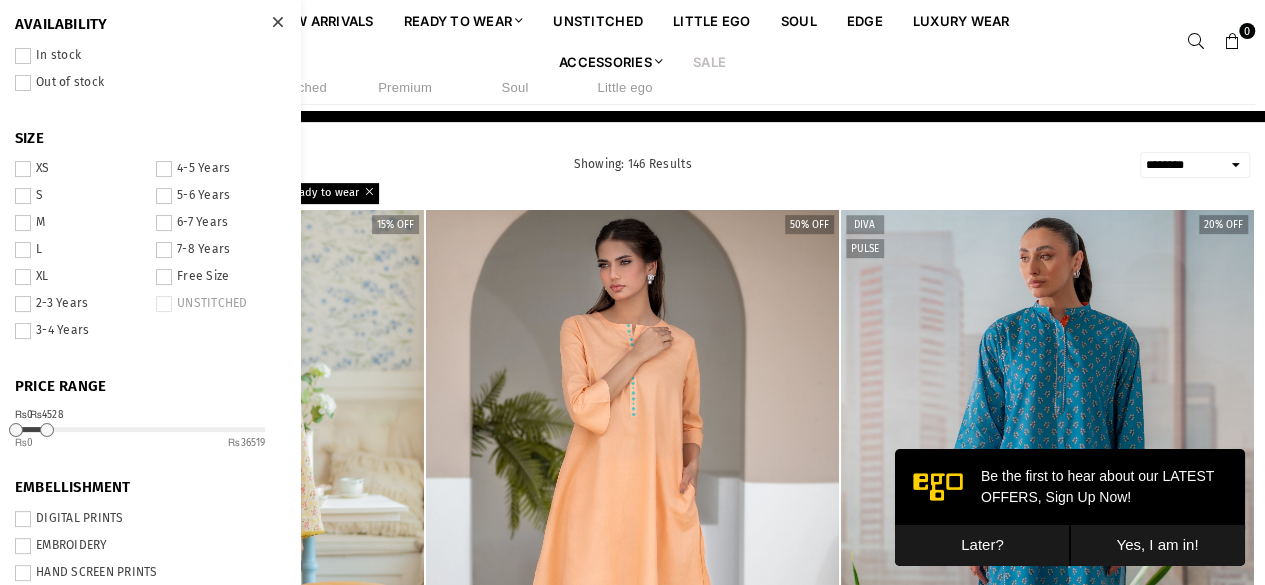 click on "**********" at bounding box center (632, 949) 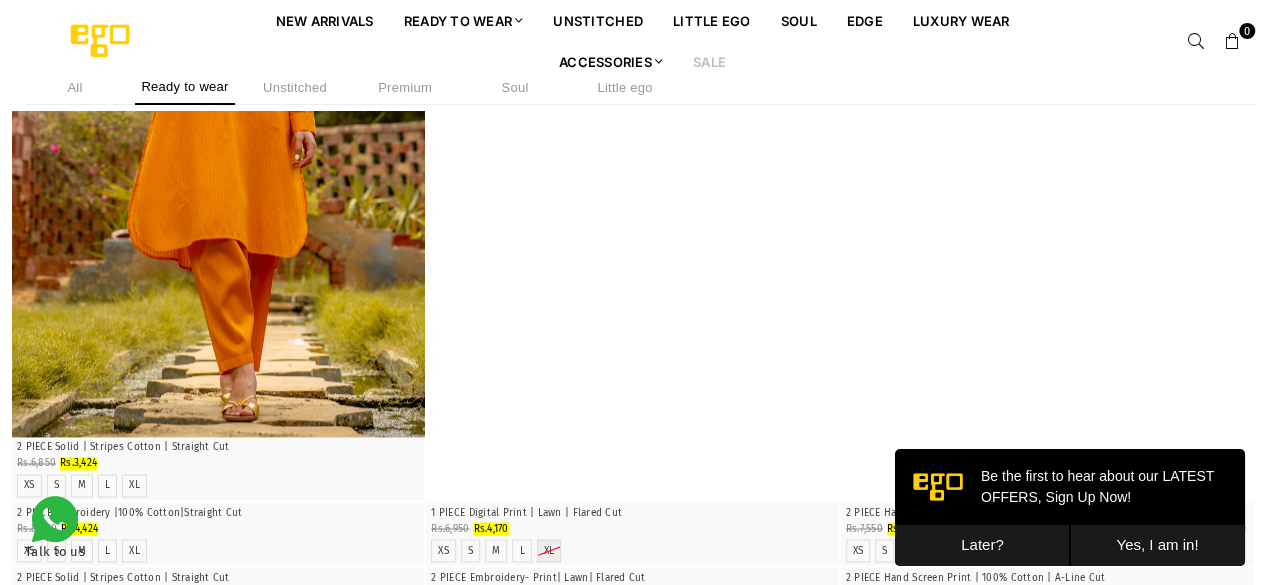 scroll, scrollTop: 1389, scrollLeft: 0, axis: vertical 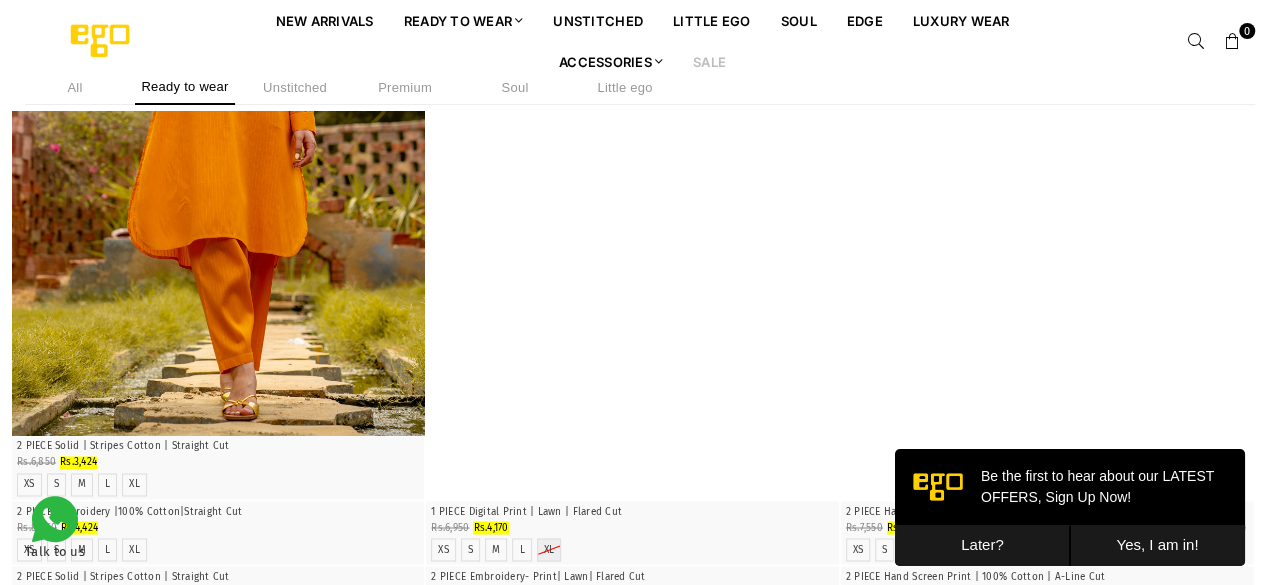 click on "Later?" at bounding box center [982, 545] 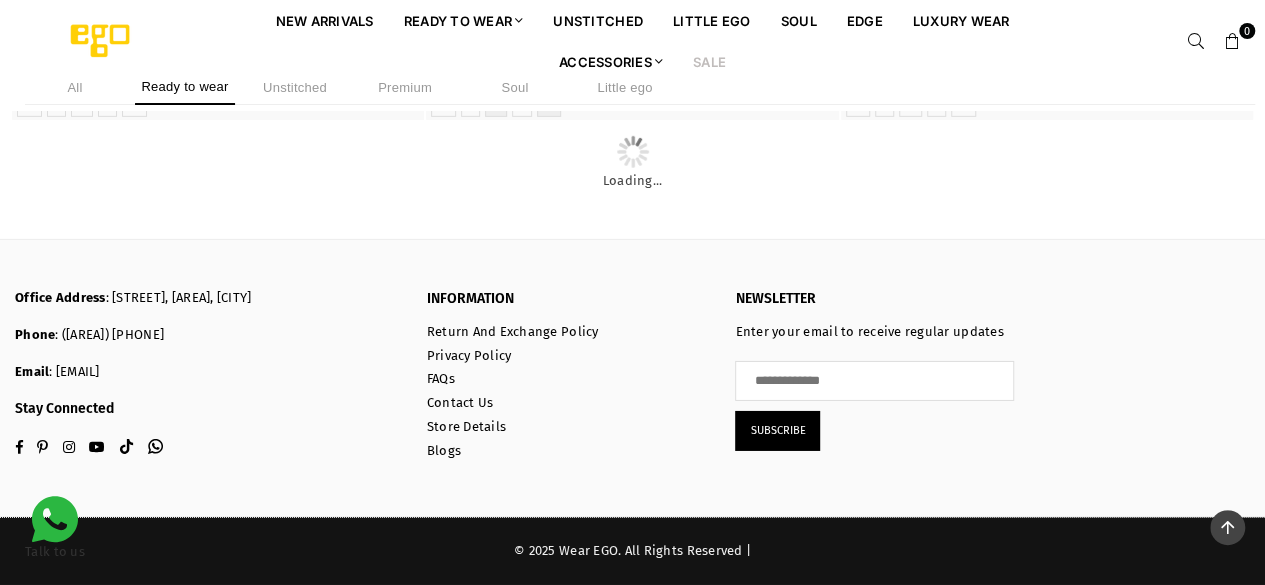 scroll, scrollTop: 8692, scrollLeft: 0, axis: vertical 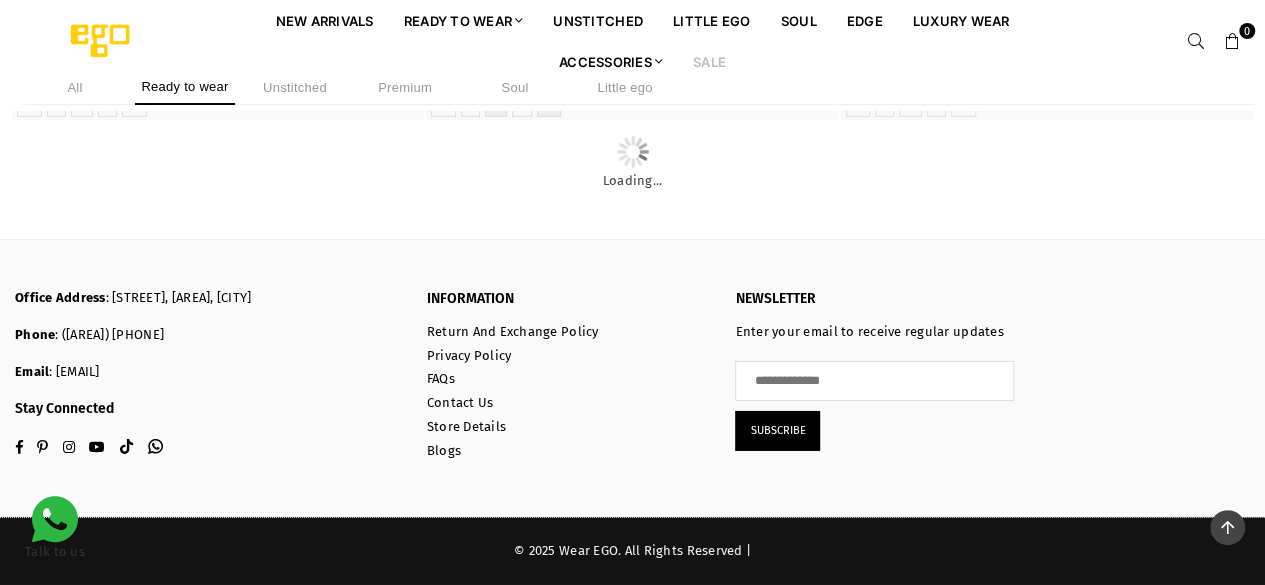 click on "XS" at bounding box center (858, -285) 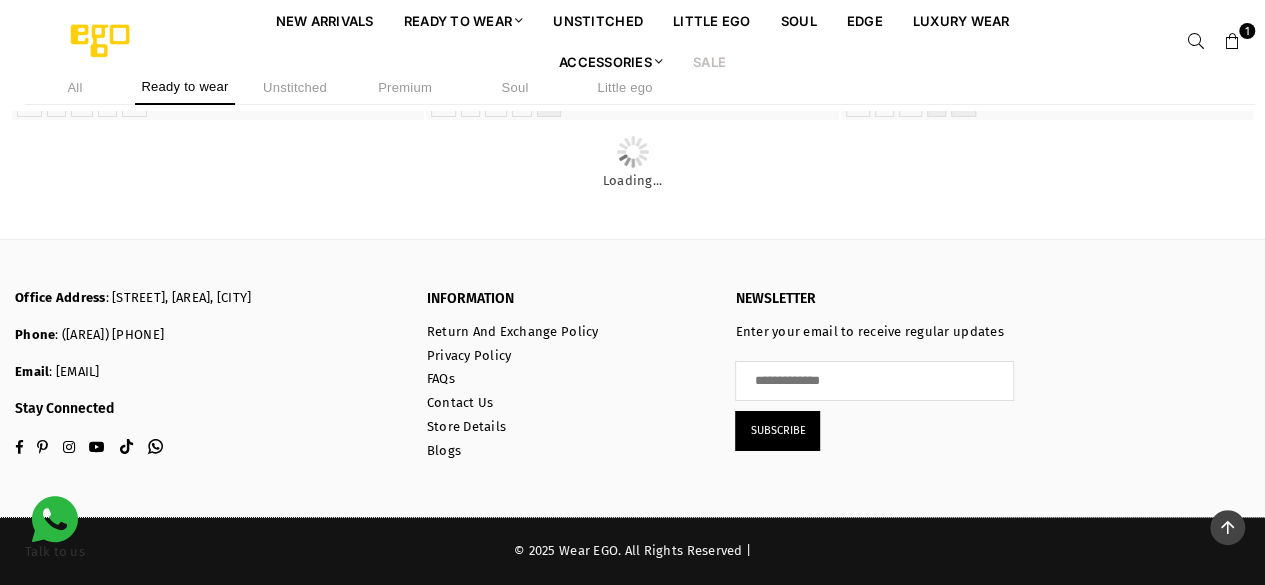 scroll, scrollTop: 13531, scrollLeft: 0, axis: vertical 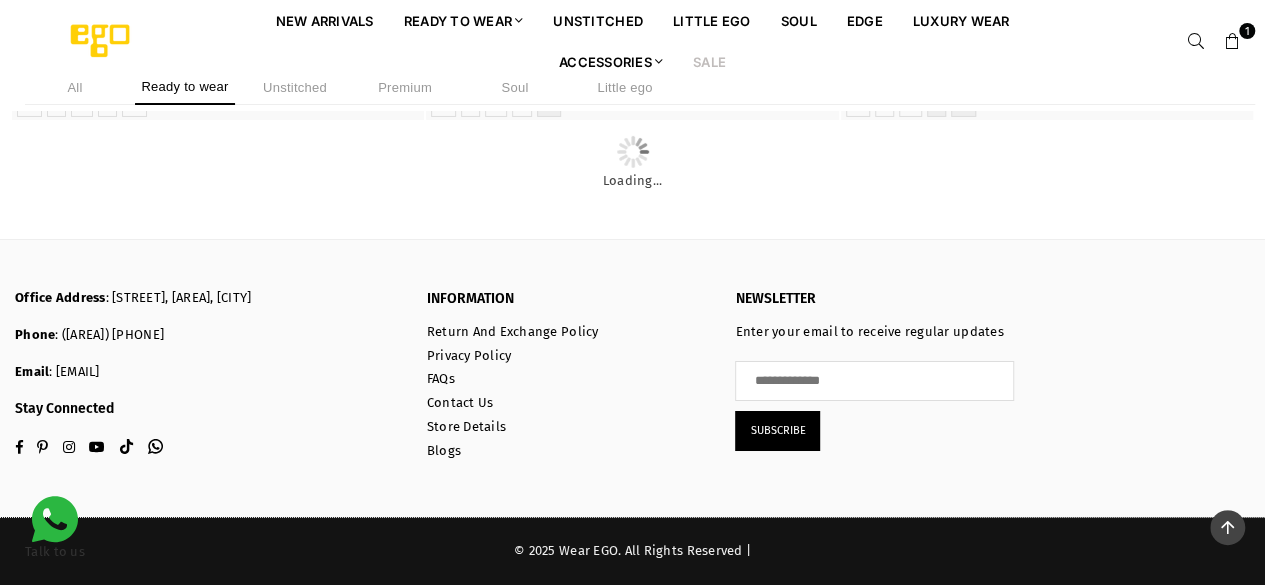 click on "XS" at bounding box center (443, -90) 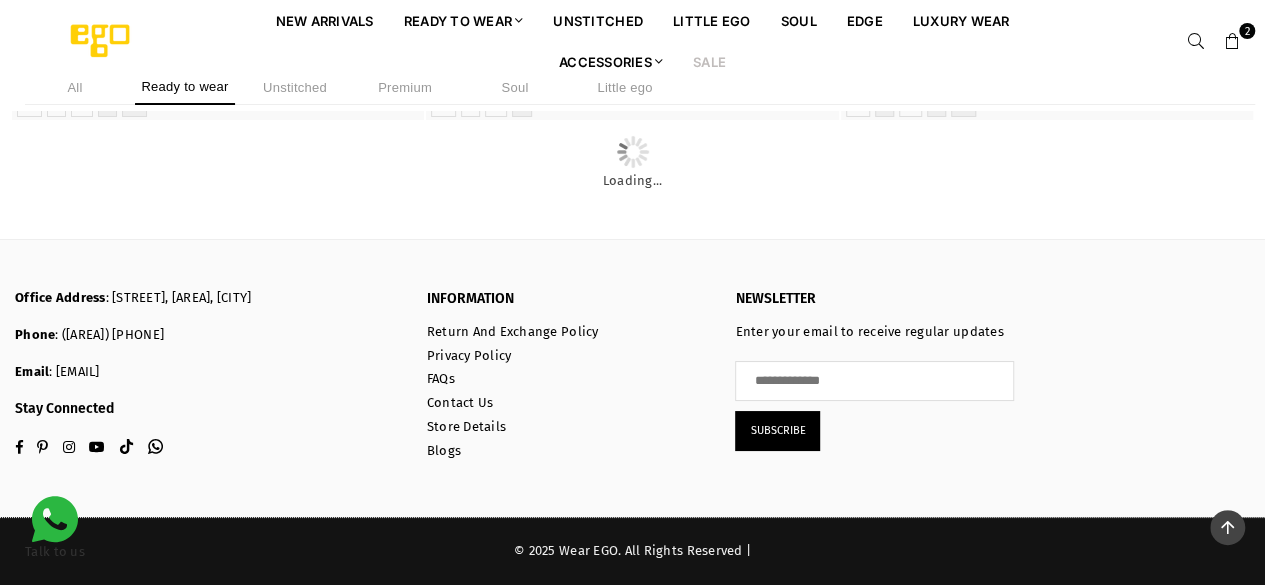 scroll, scrollTop: 17757, scrollLeft: 0, axis: vertical 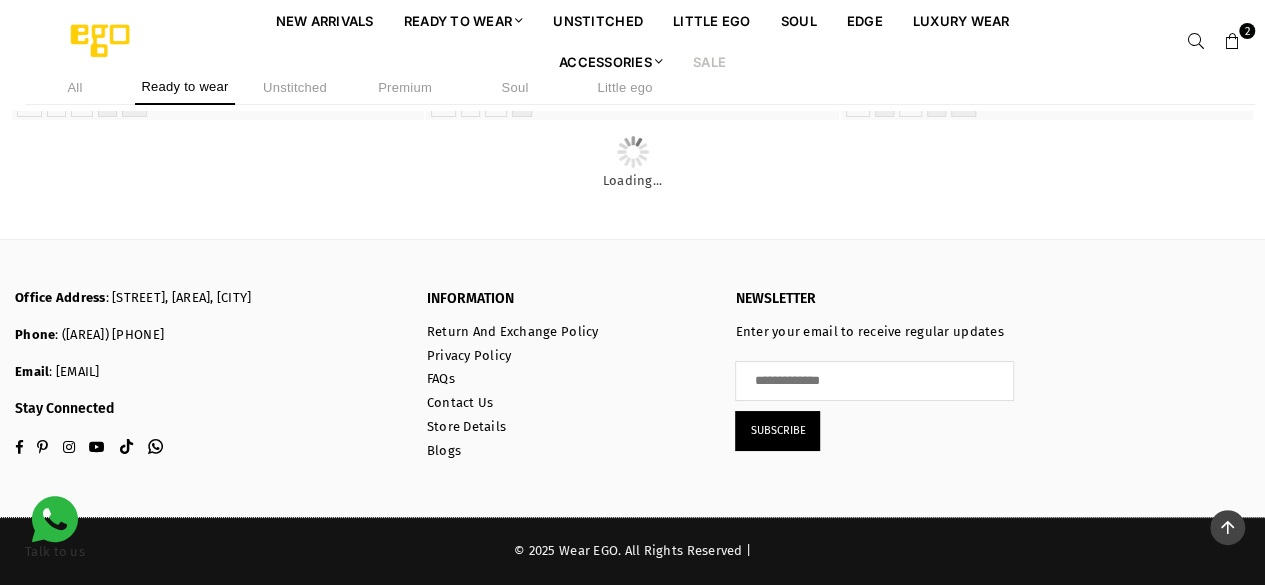 click on "XS" at bounding box center (29, 40) 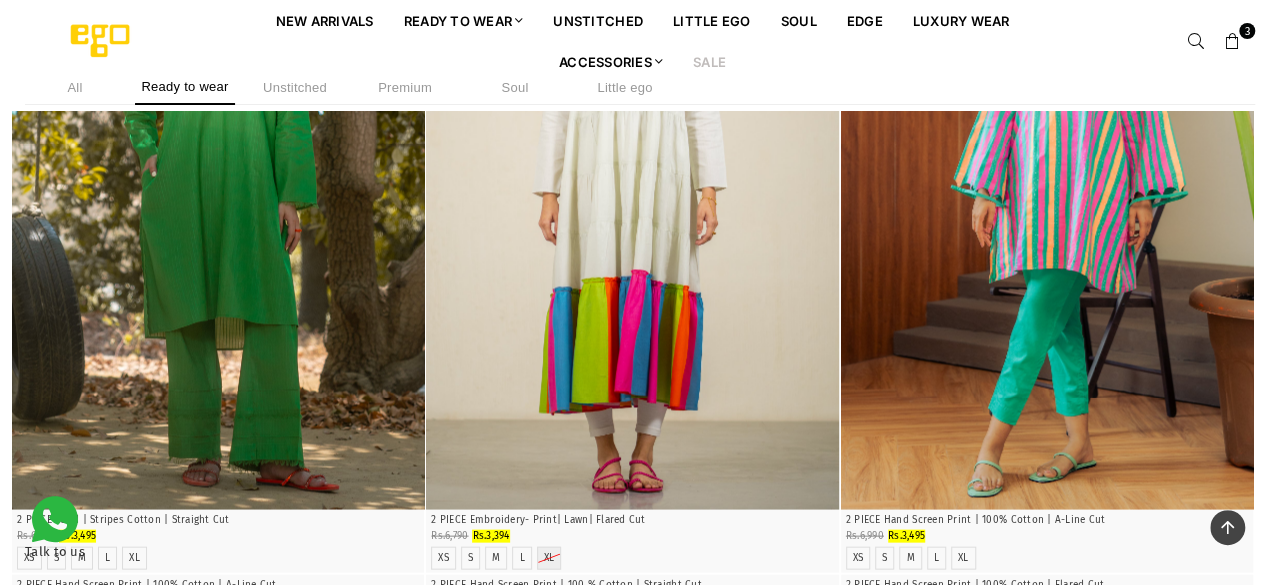 scroll, scrollTop: 5675, scrollLeft: 0, axis: vertical 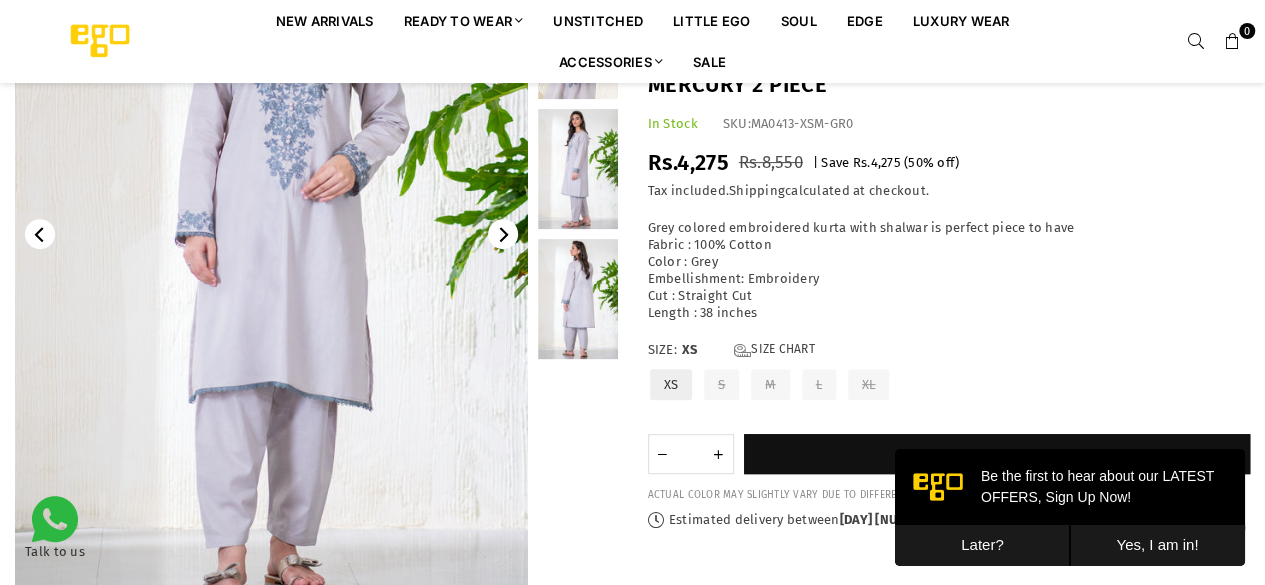 click on "XS" at bounding box center [671, 384] 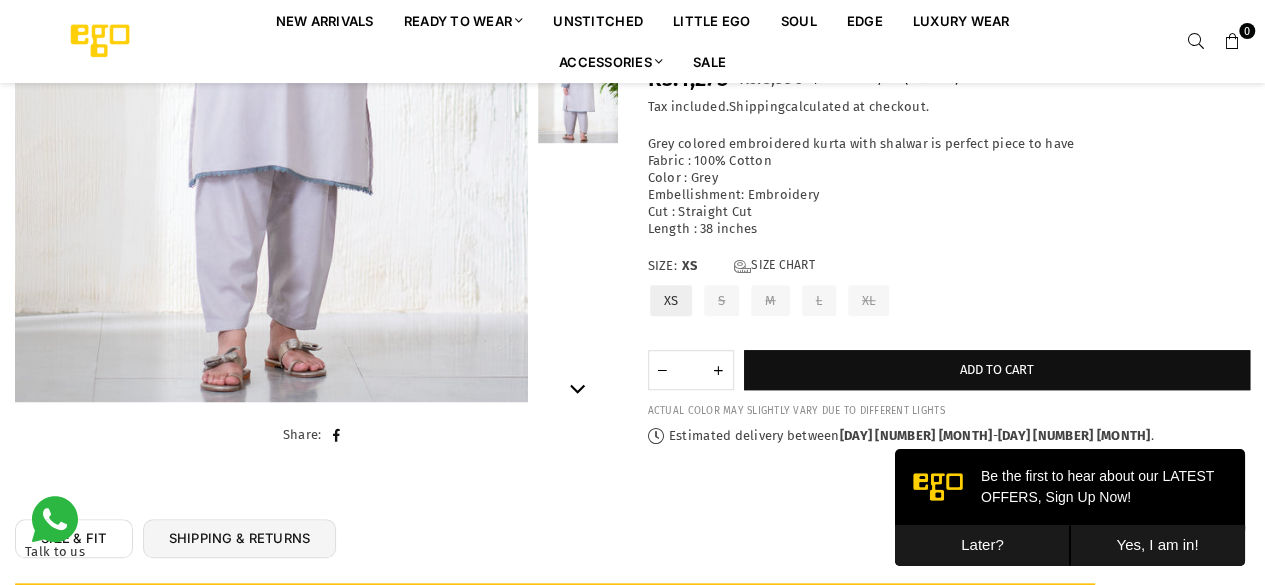 scroll, scrollTop: 512, scrollLeft: 0, axis: vertical 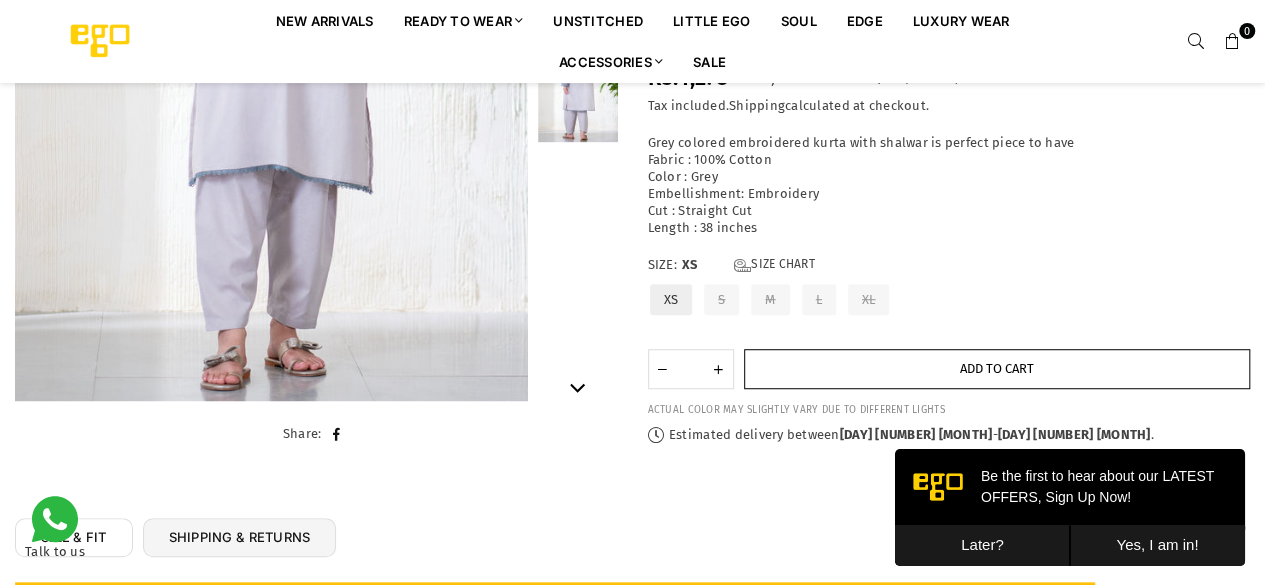 click on "Add to cart" at bounding box center (997, 368) 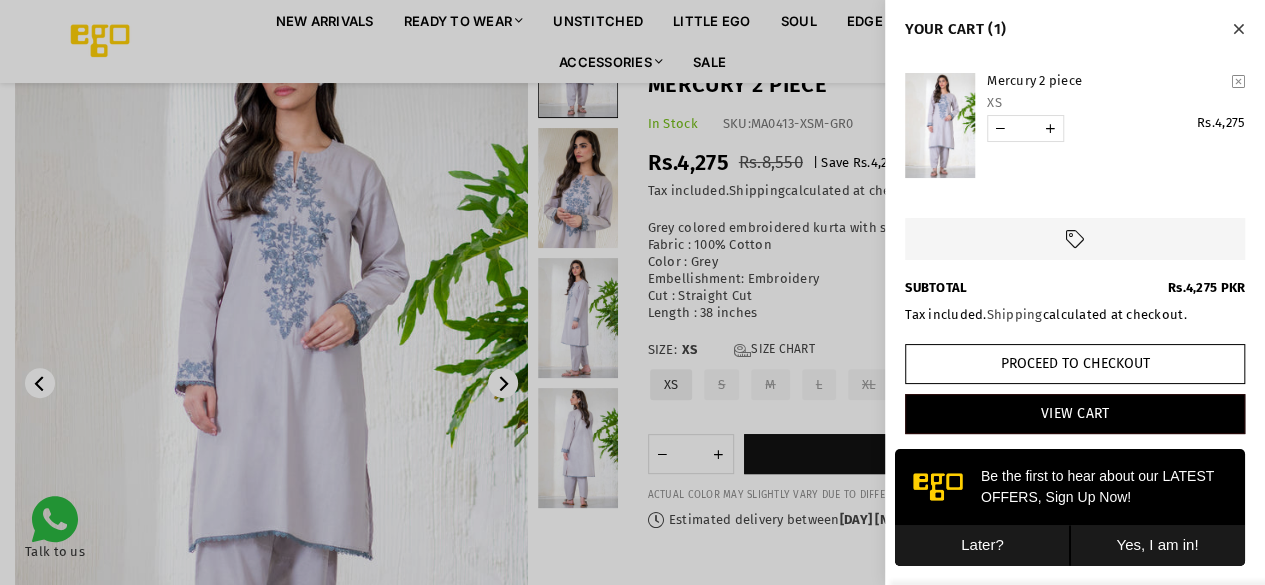 scroll, scrollTop: 0, scrollLeft: 0, axis: both 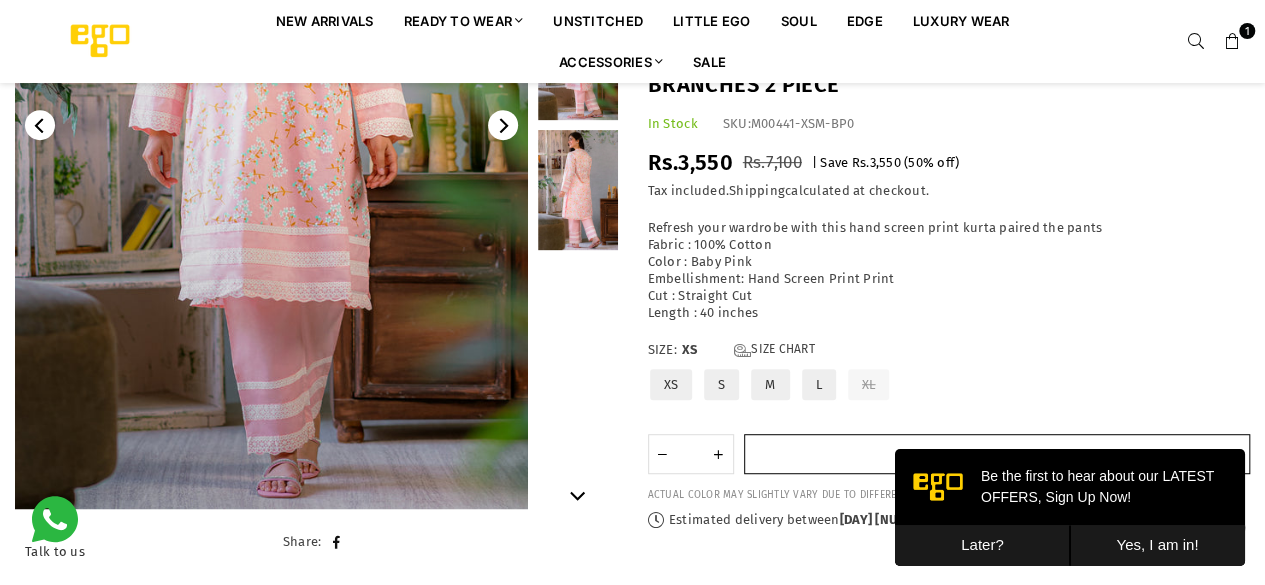 click on "Add to cart" at bounding box center [997, 454] 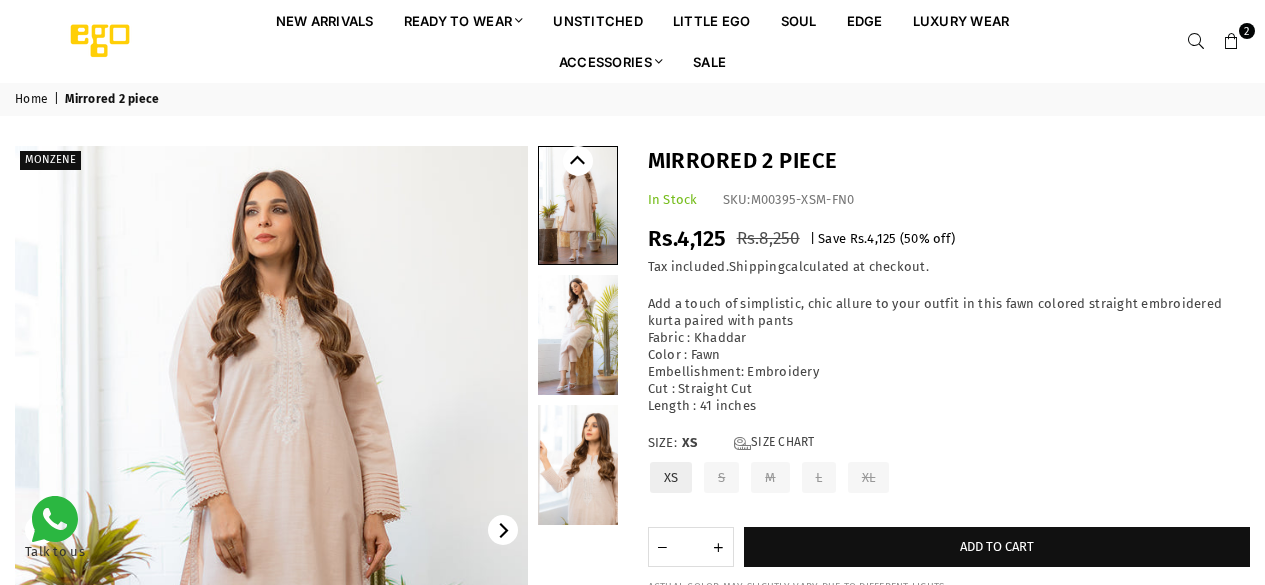 scroll, scrollTop: 0, scrollLeft: 0, axis: both 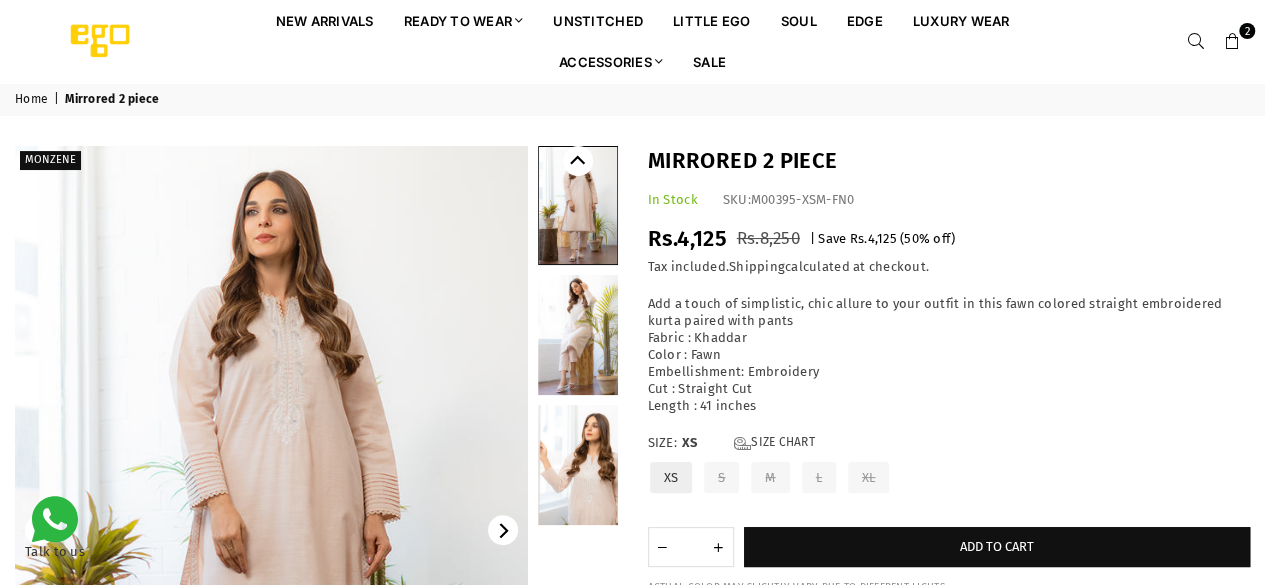 click at bounding box center [271, 530] 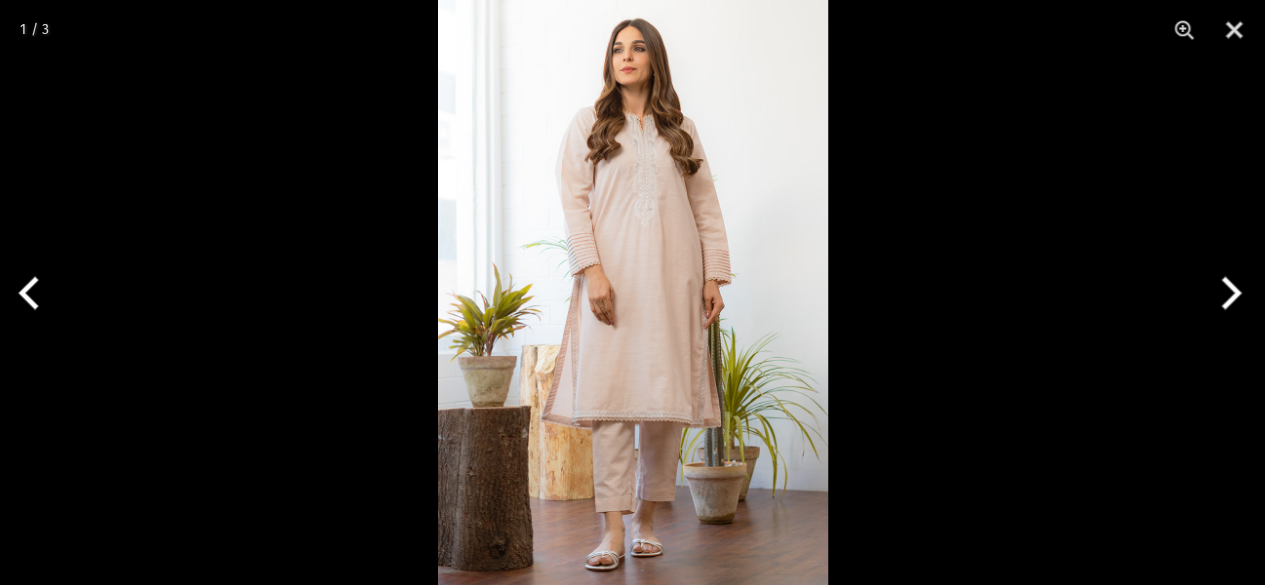 click at bounding box center (633, 292) 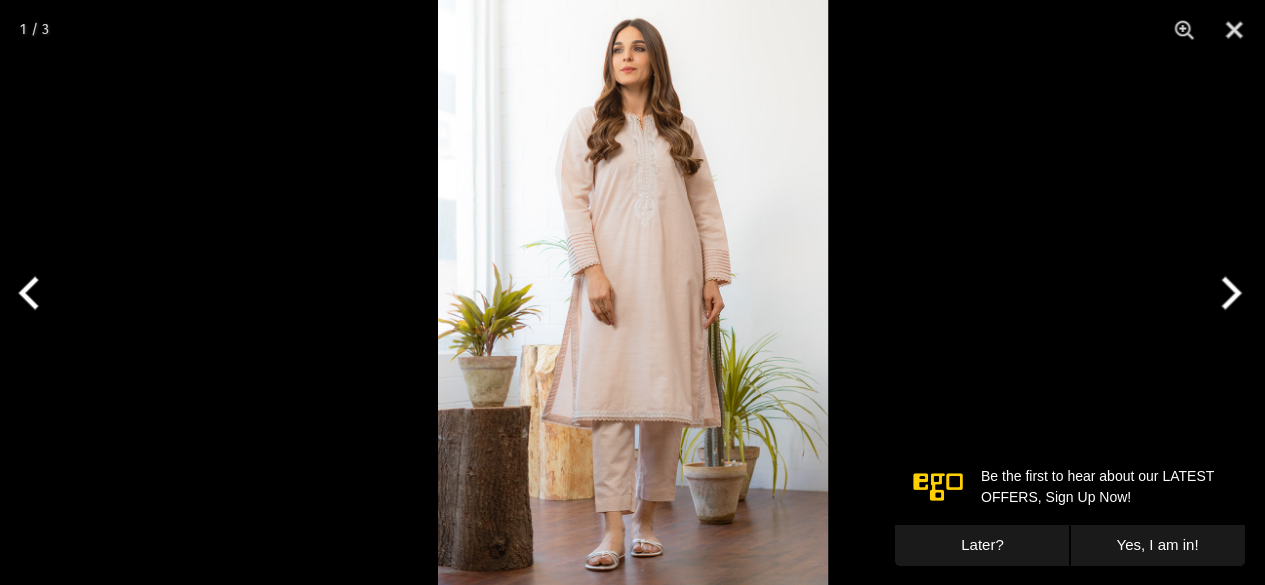 scroll, scrollTop: 0, scrollLeft: 0, axis: both 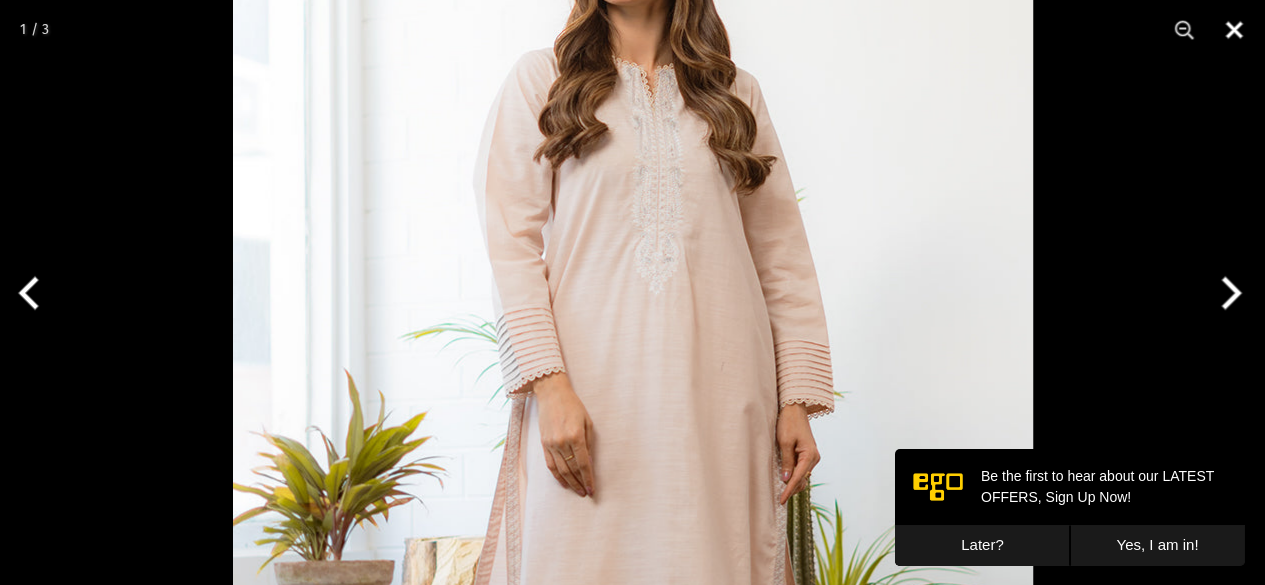 click at bounding box center [1234, 30] 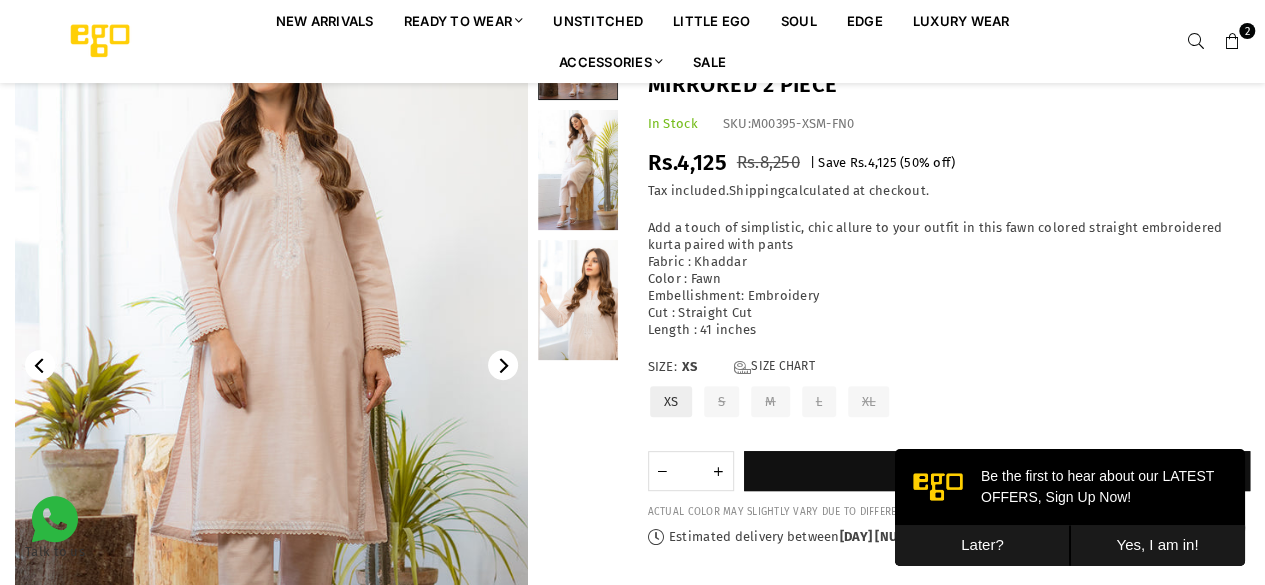 scroll, scrollTop: 157, scrollLeft: 0, axis: vertical 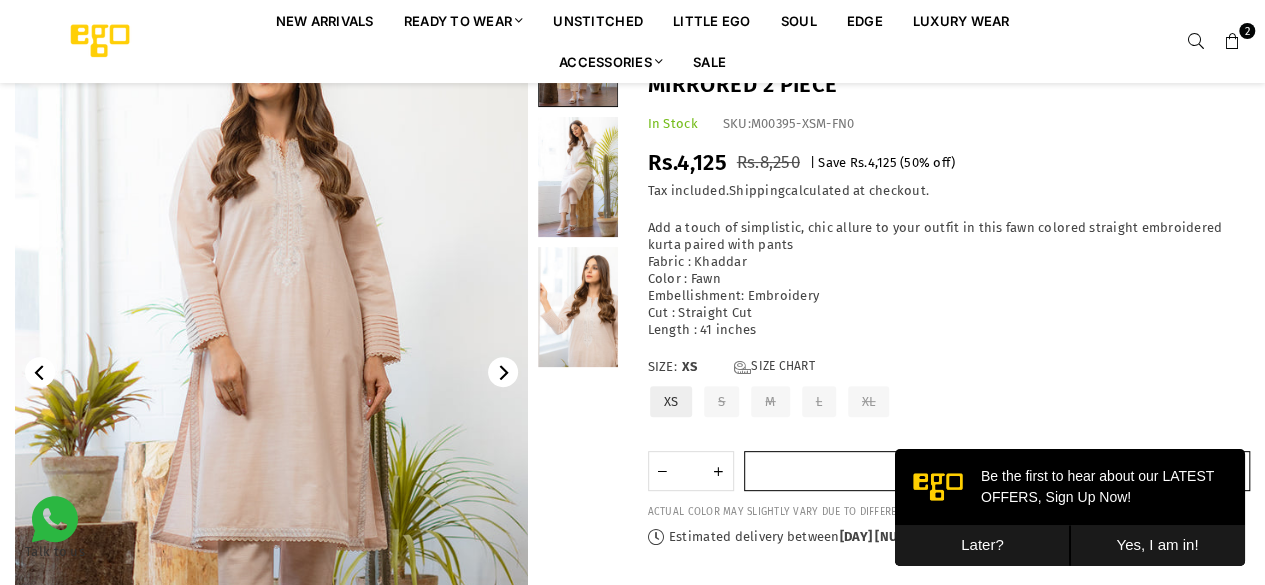 click on "Add to cart" at bounding box center [997, 471] 